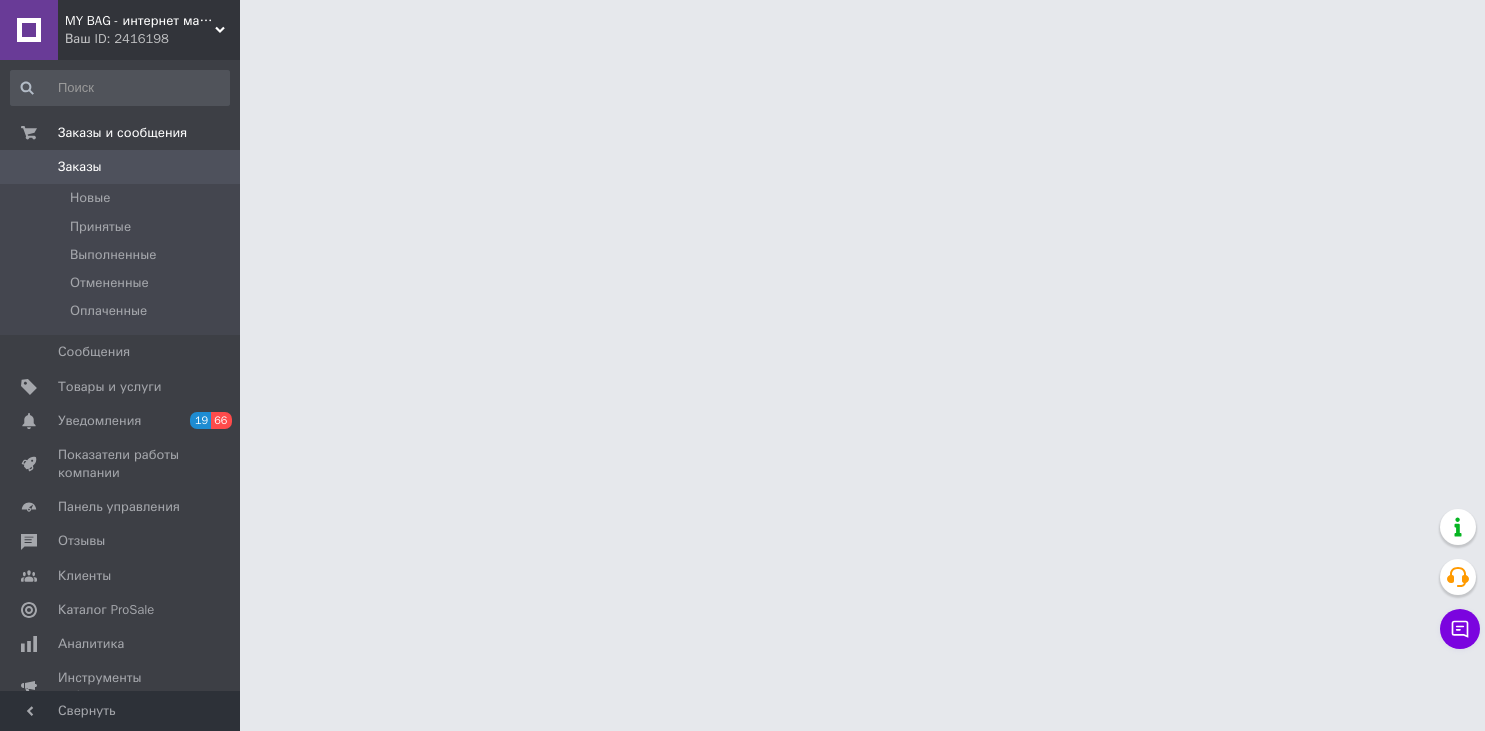 scroll, scrollTop: 0, scrollLeft: 0, axis: both 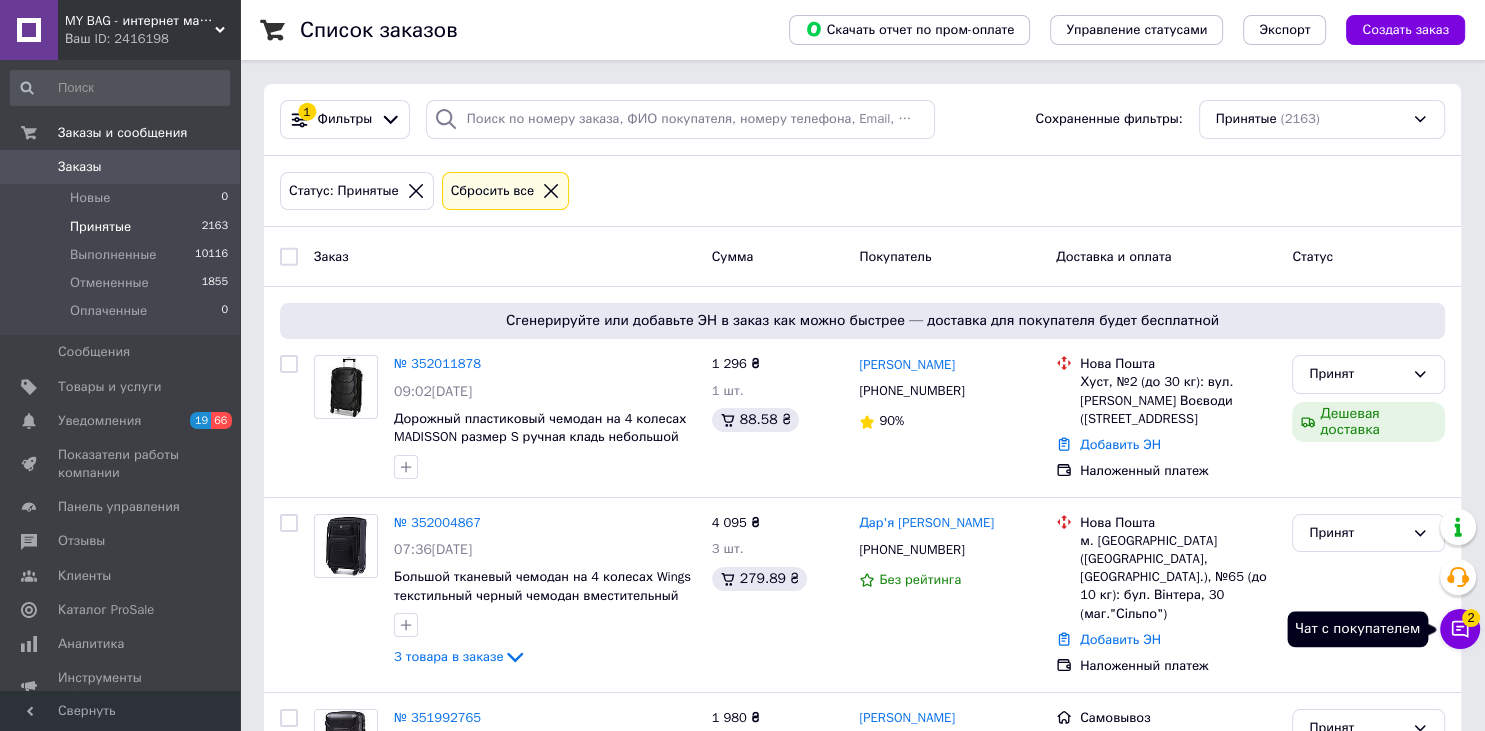 click 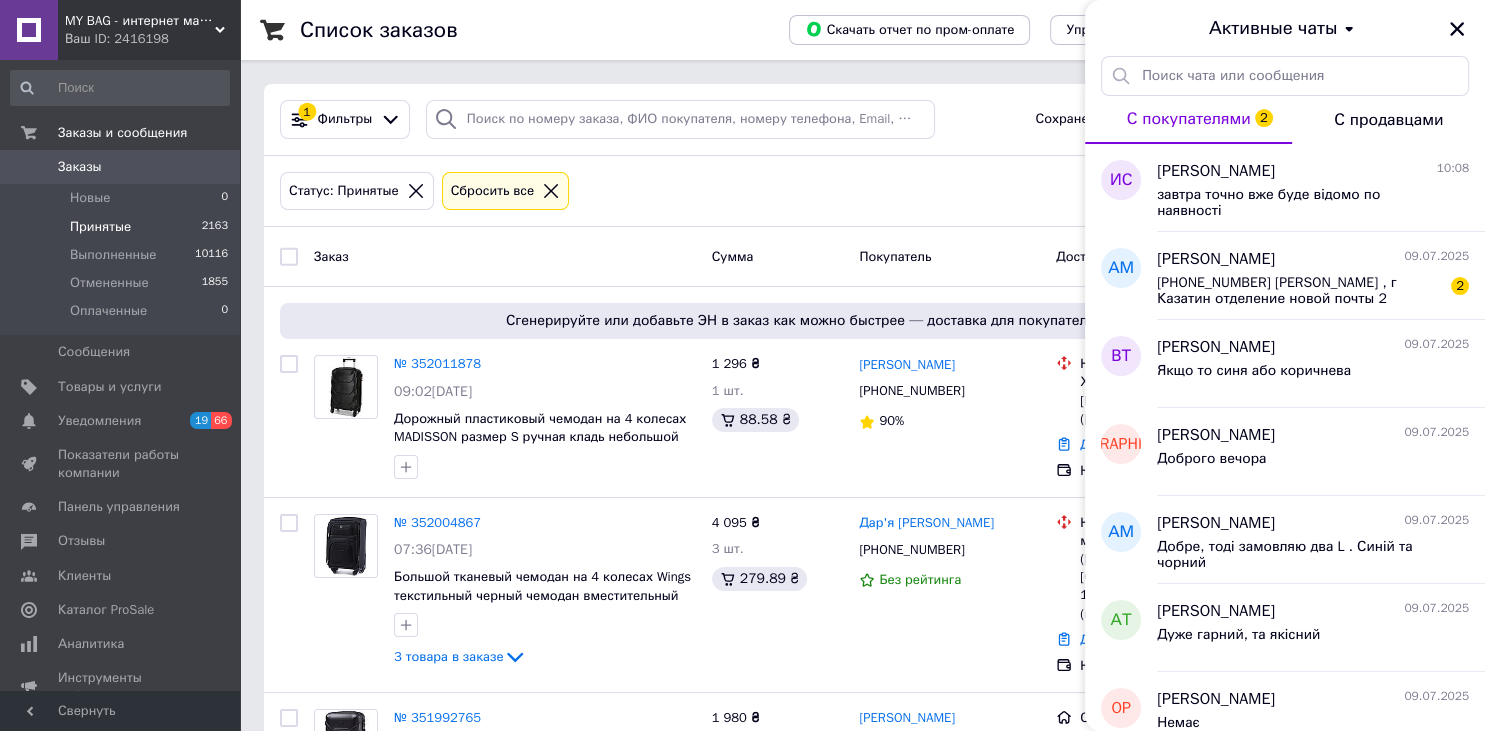 click on "Активные чаты" at bounding box center (1285, 28) 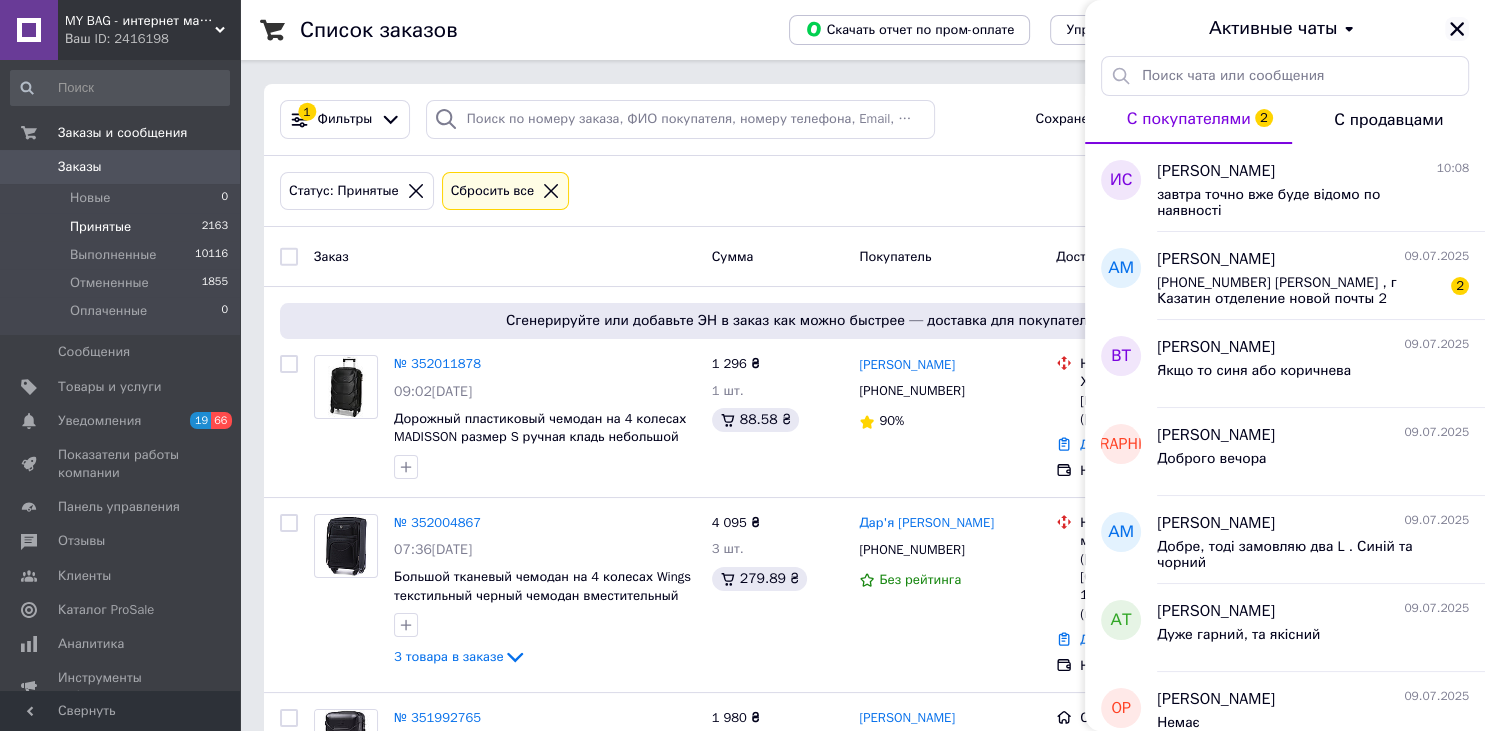 click 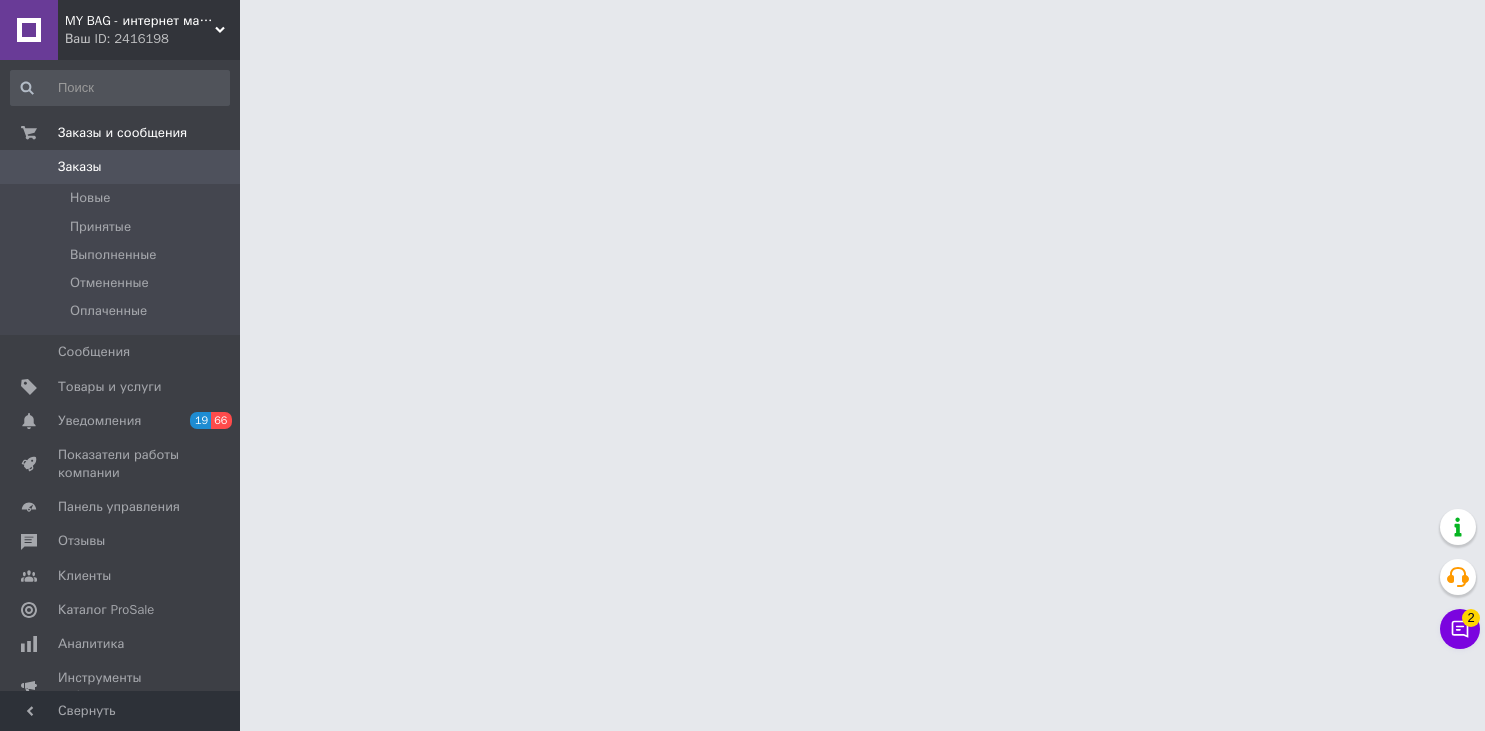 scroll, scrollTop: 0, scrollLeft: 0, axis: both 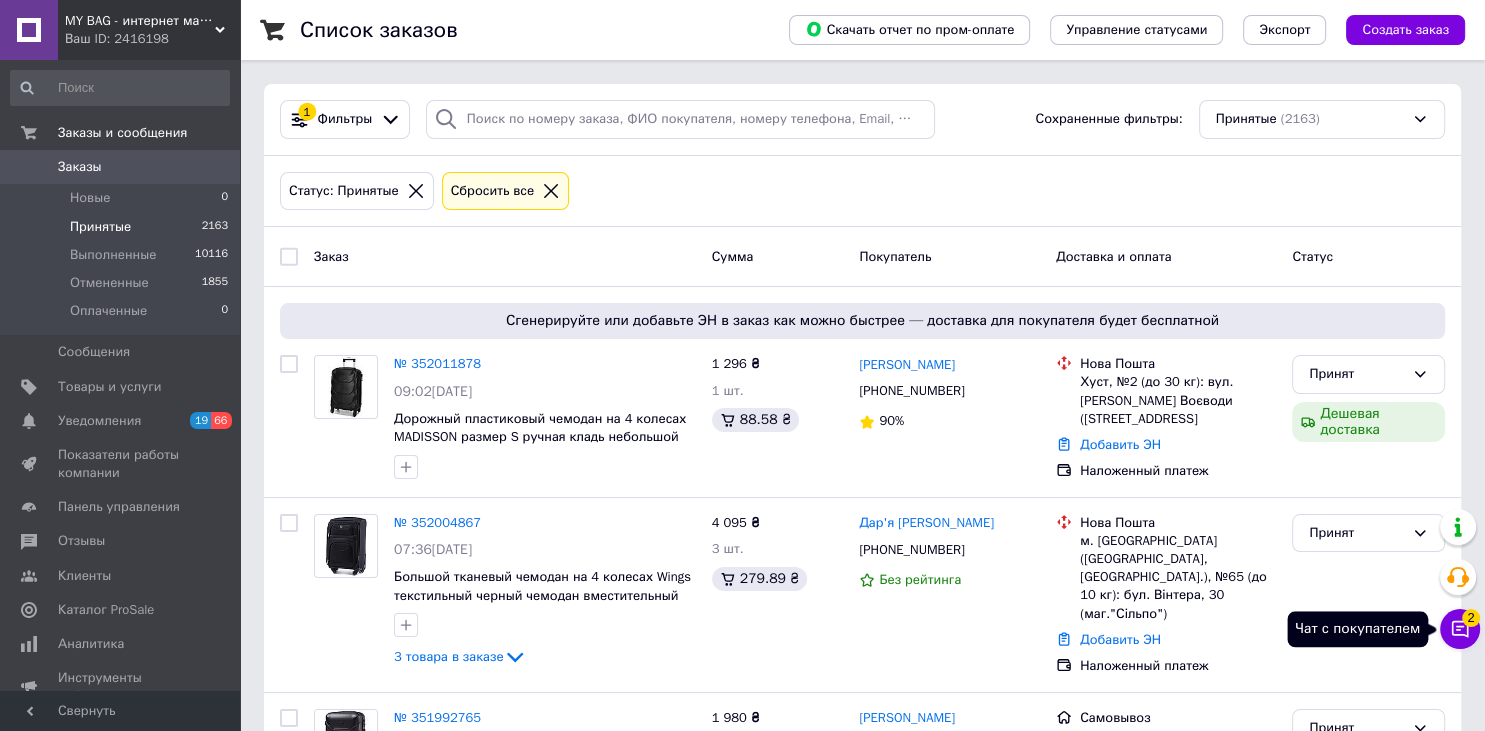 click on "Чат с покупателем 2" at bounding box center [1460, 629] 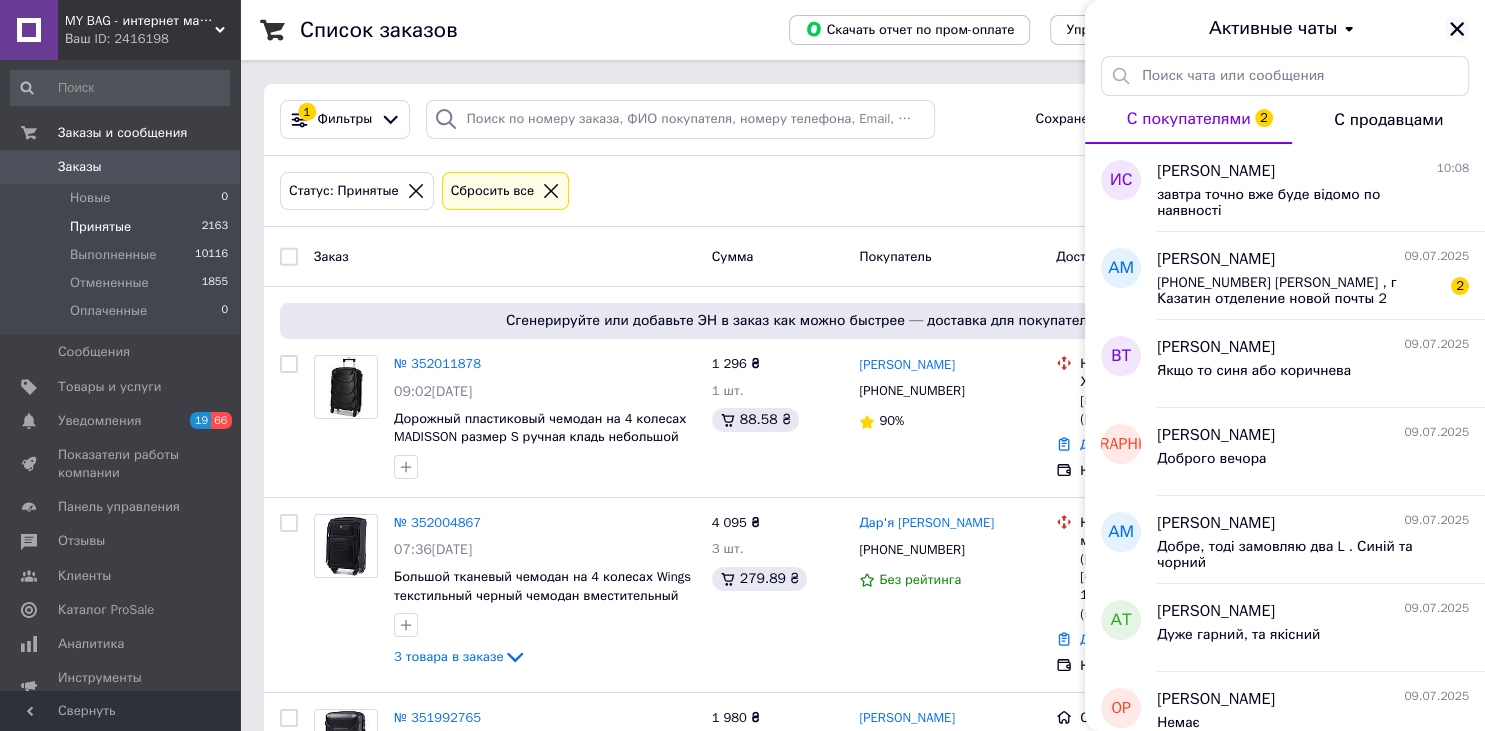 click 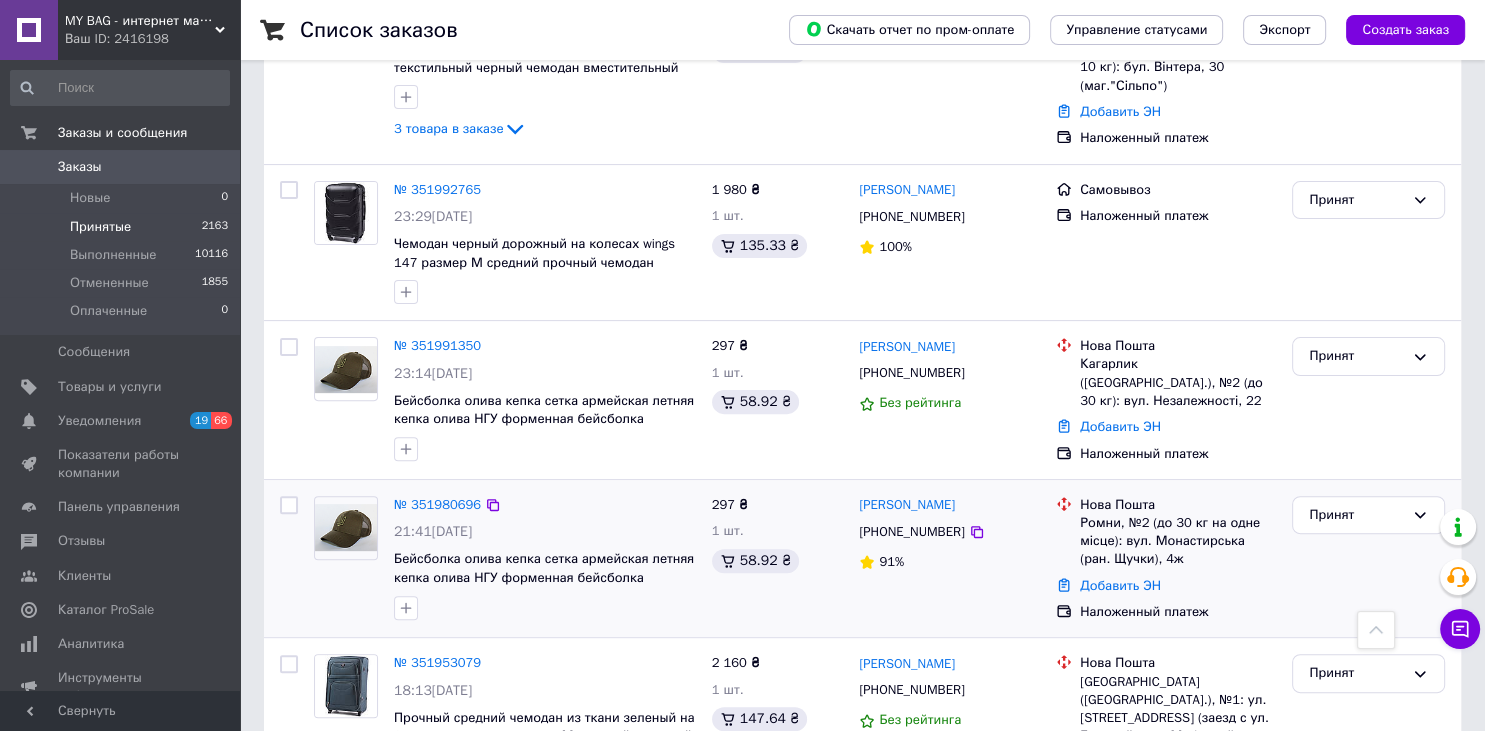 scroll, scrollTop: 950, scrollLeft: 0, axis: vertical 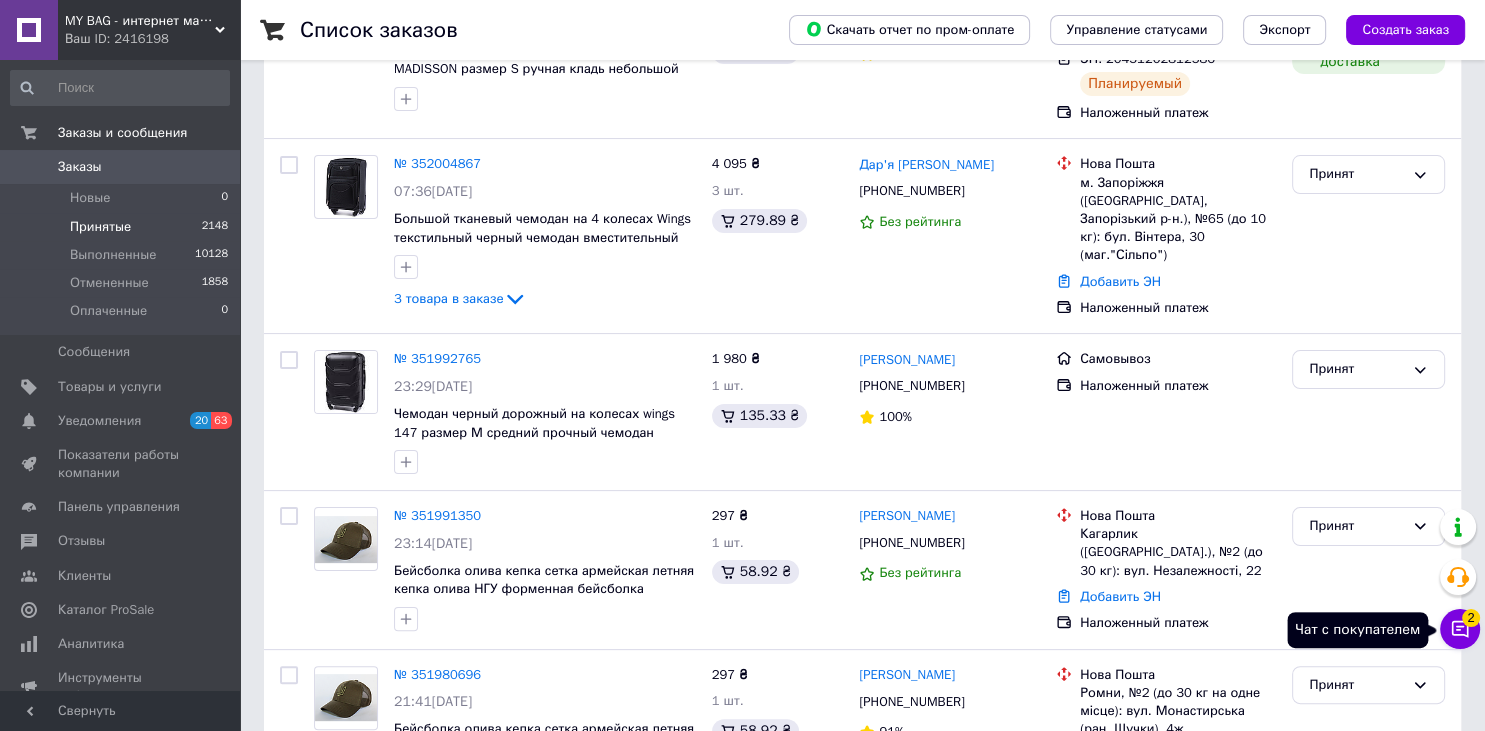 click 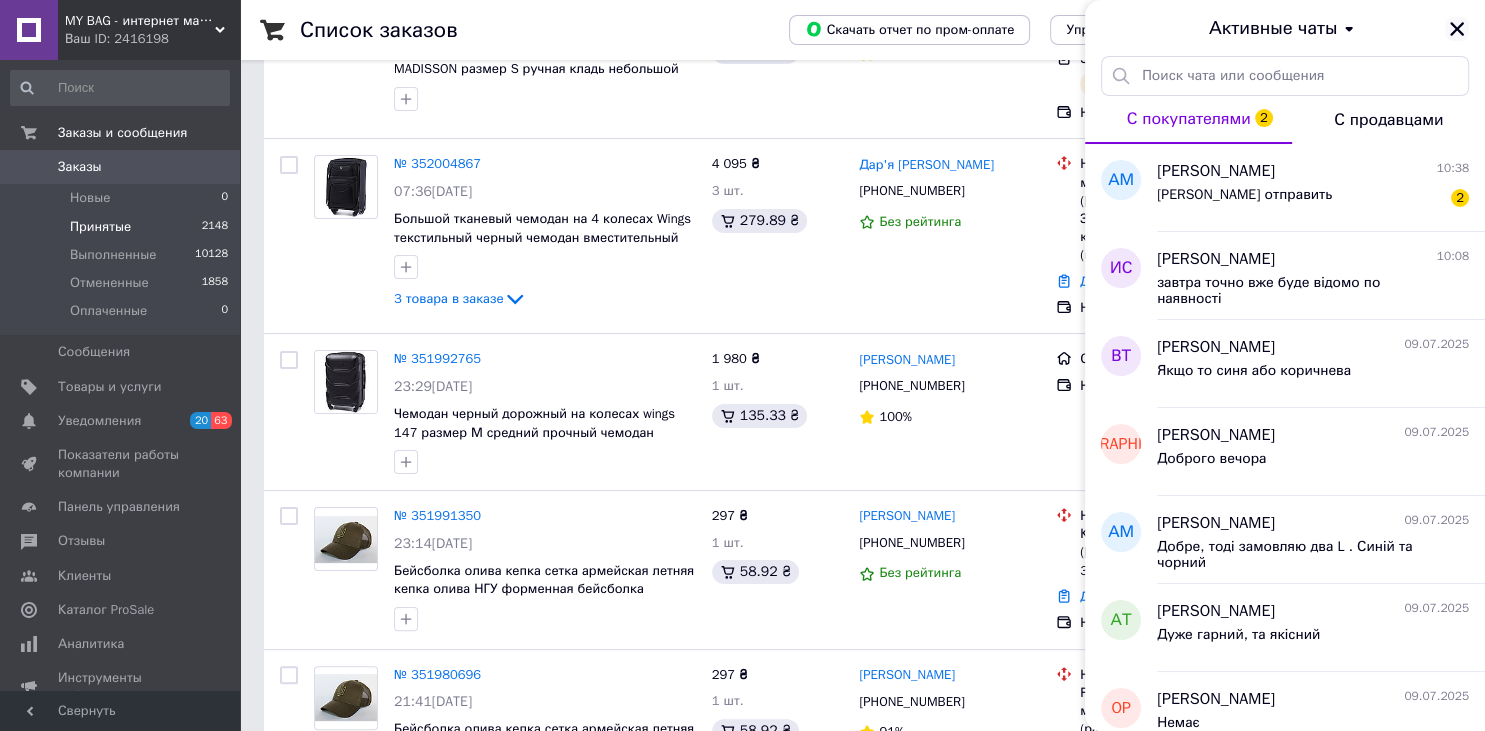click 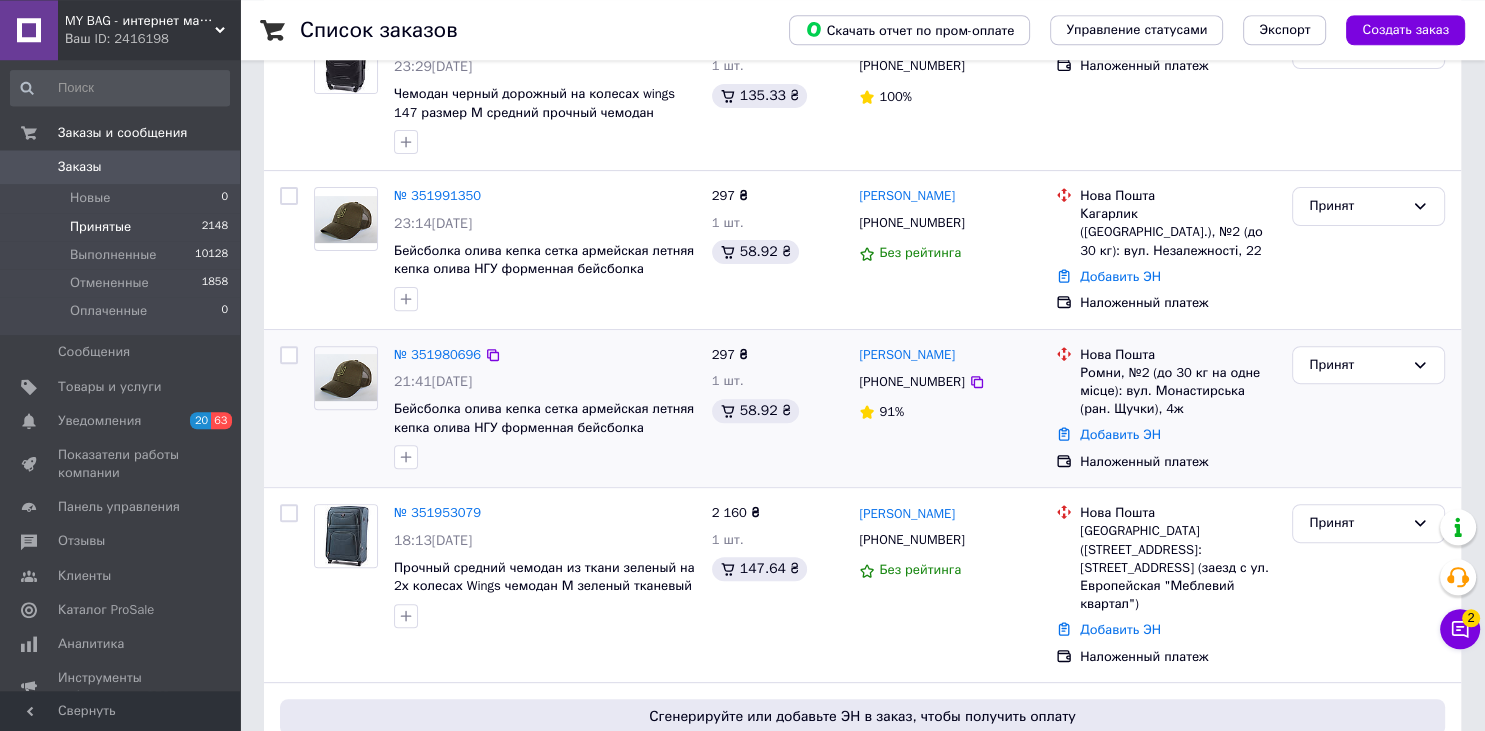 scroll, scrollTop: 633, scrollLeft: 0, axis: vertical 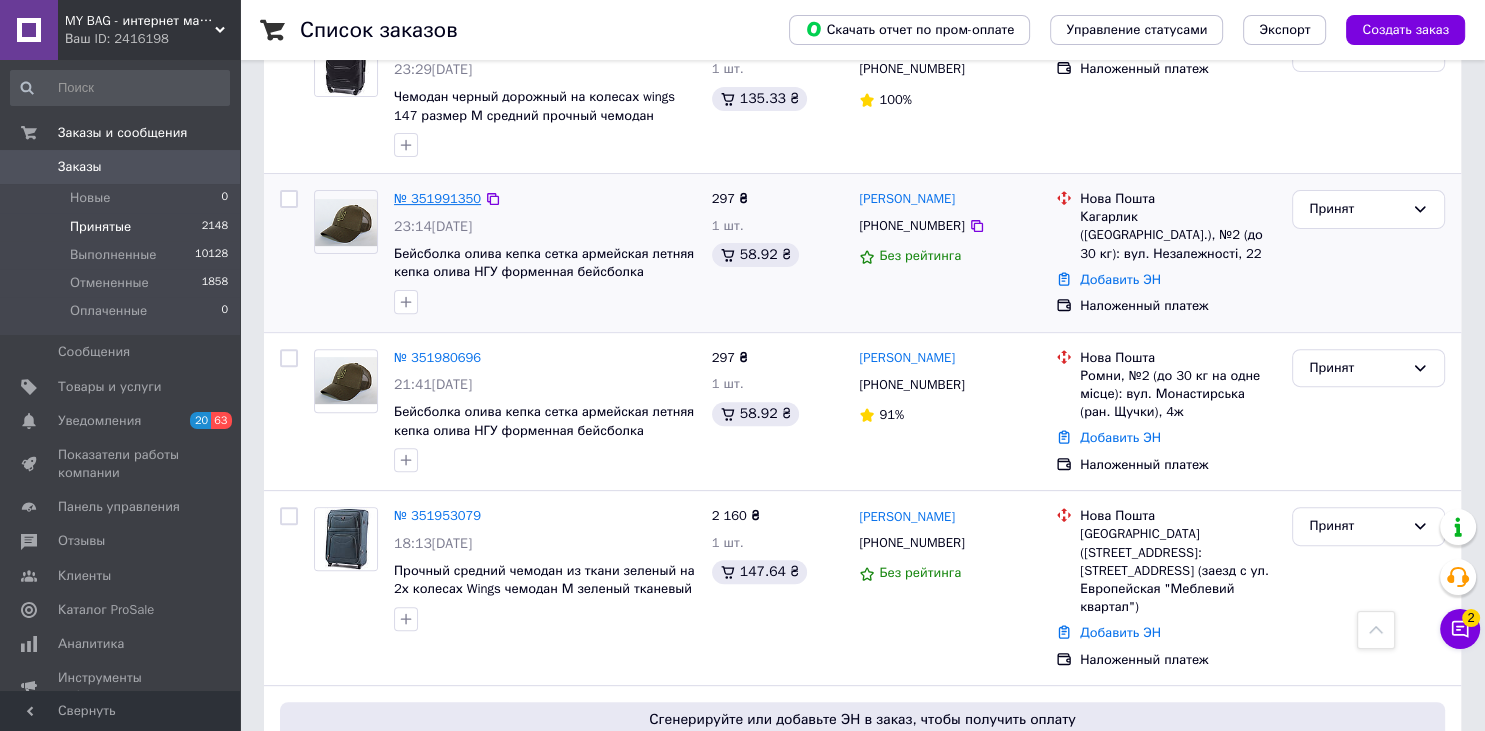 click on "№ 351991350" at bounding box center [437, 198] 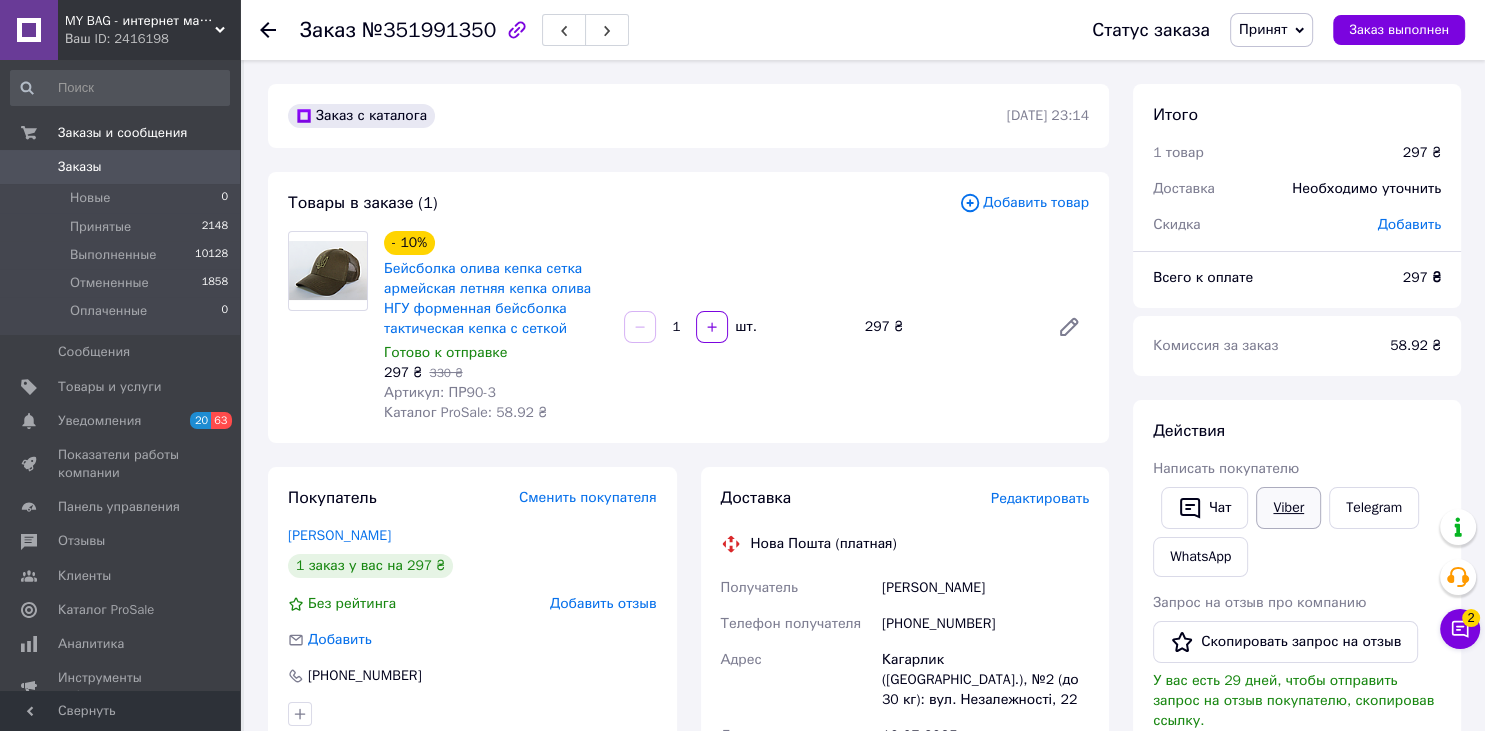 click on "Viber" at bounding box center (1288, 508) 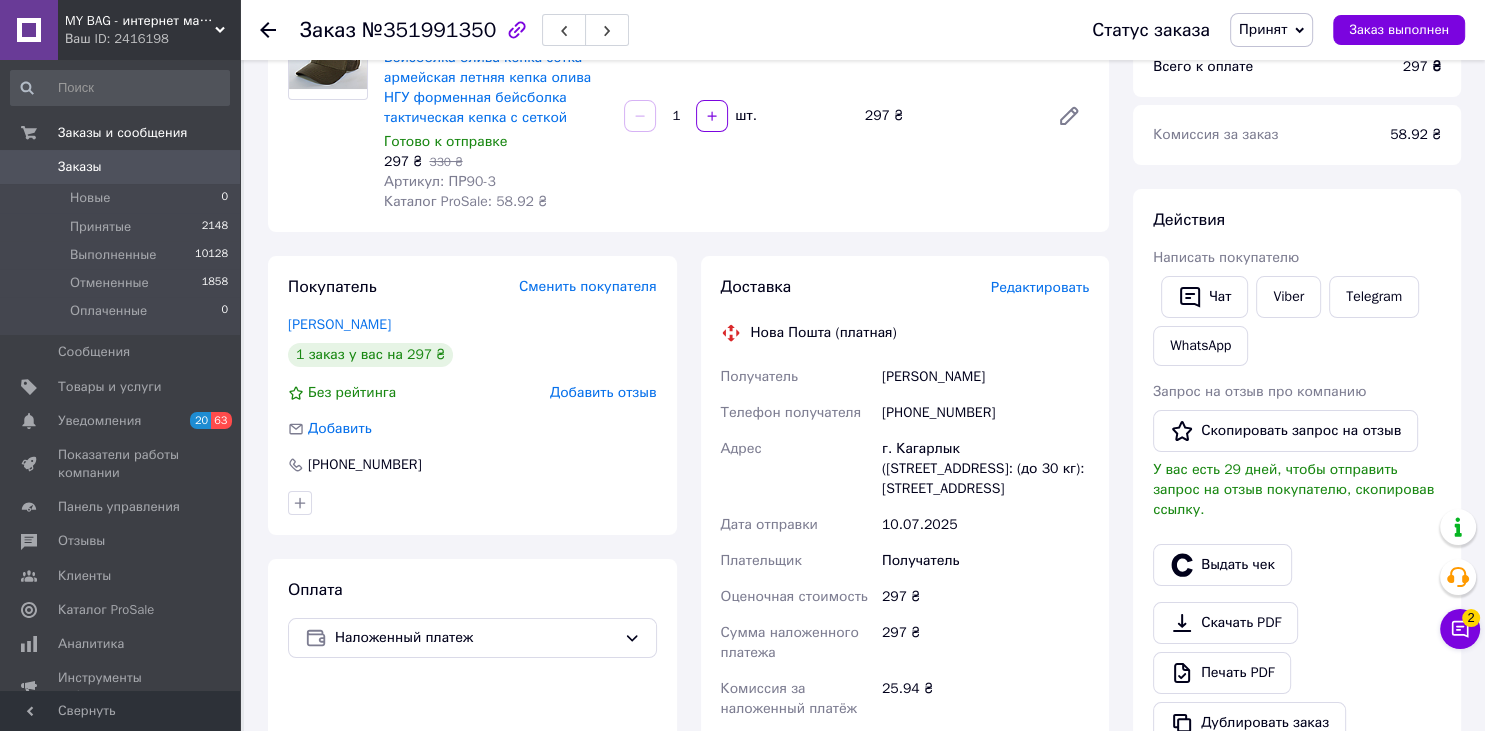 scroll, scrollTop: 633, scrollLeft: 0, axis: vertical 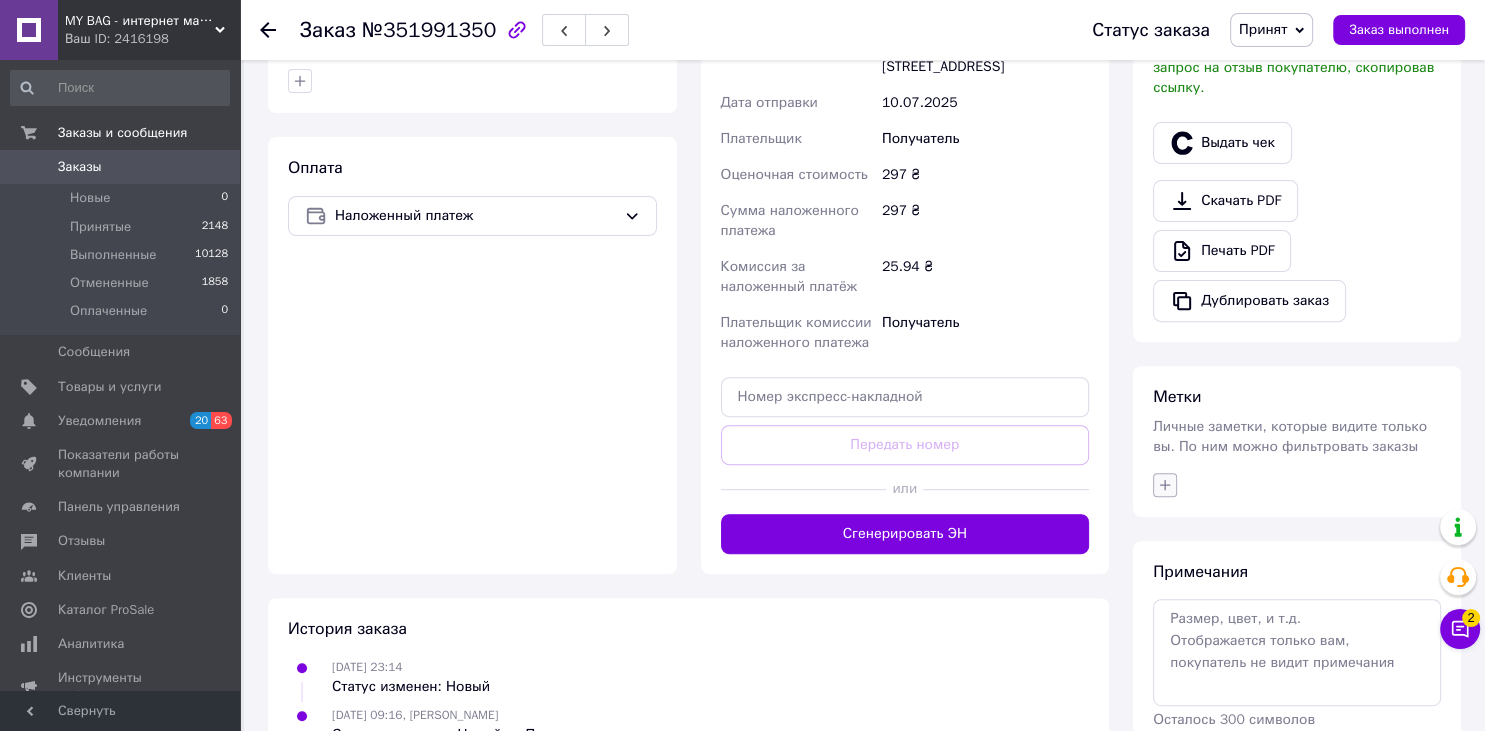click 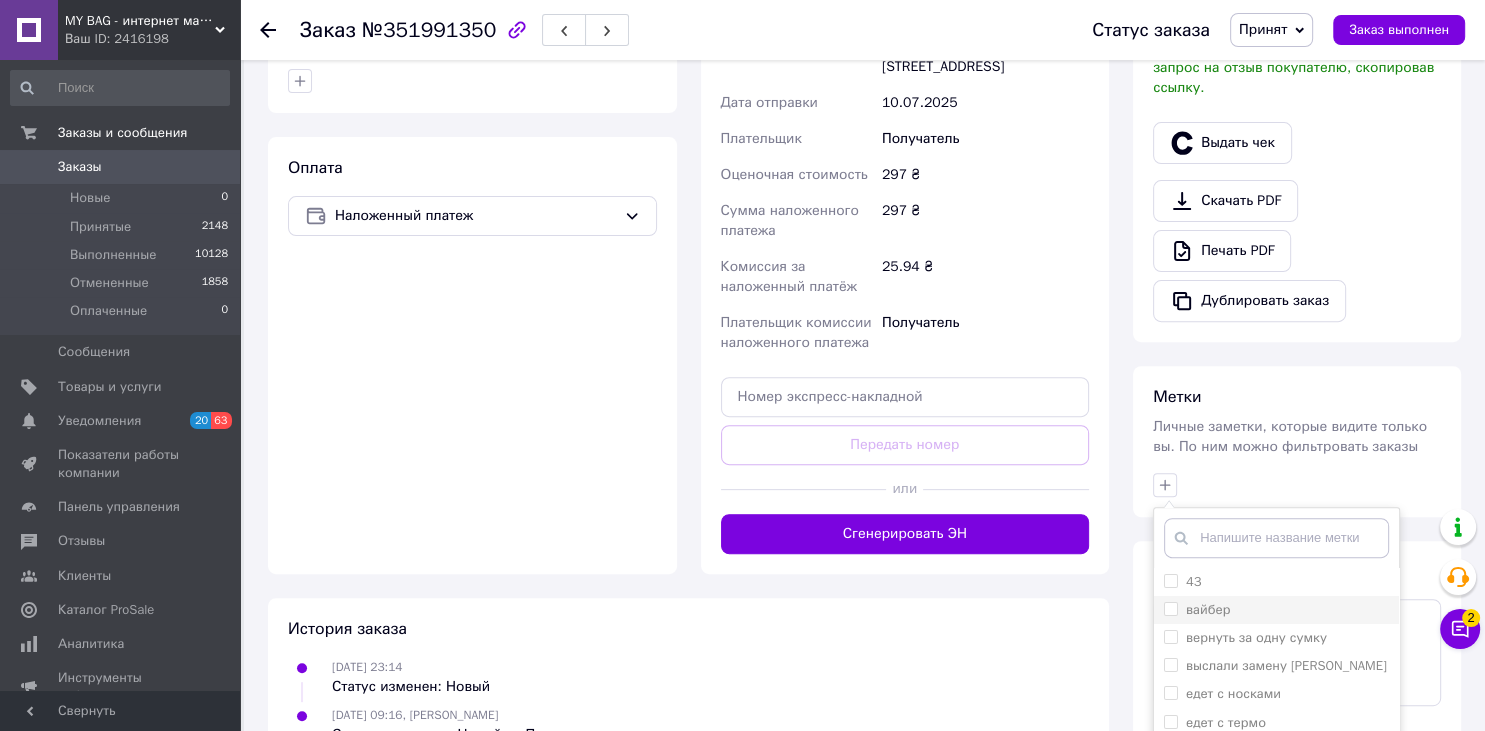 click on "вайбер" at bounding box center (1170, 608) 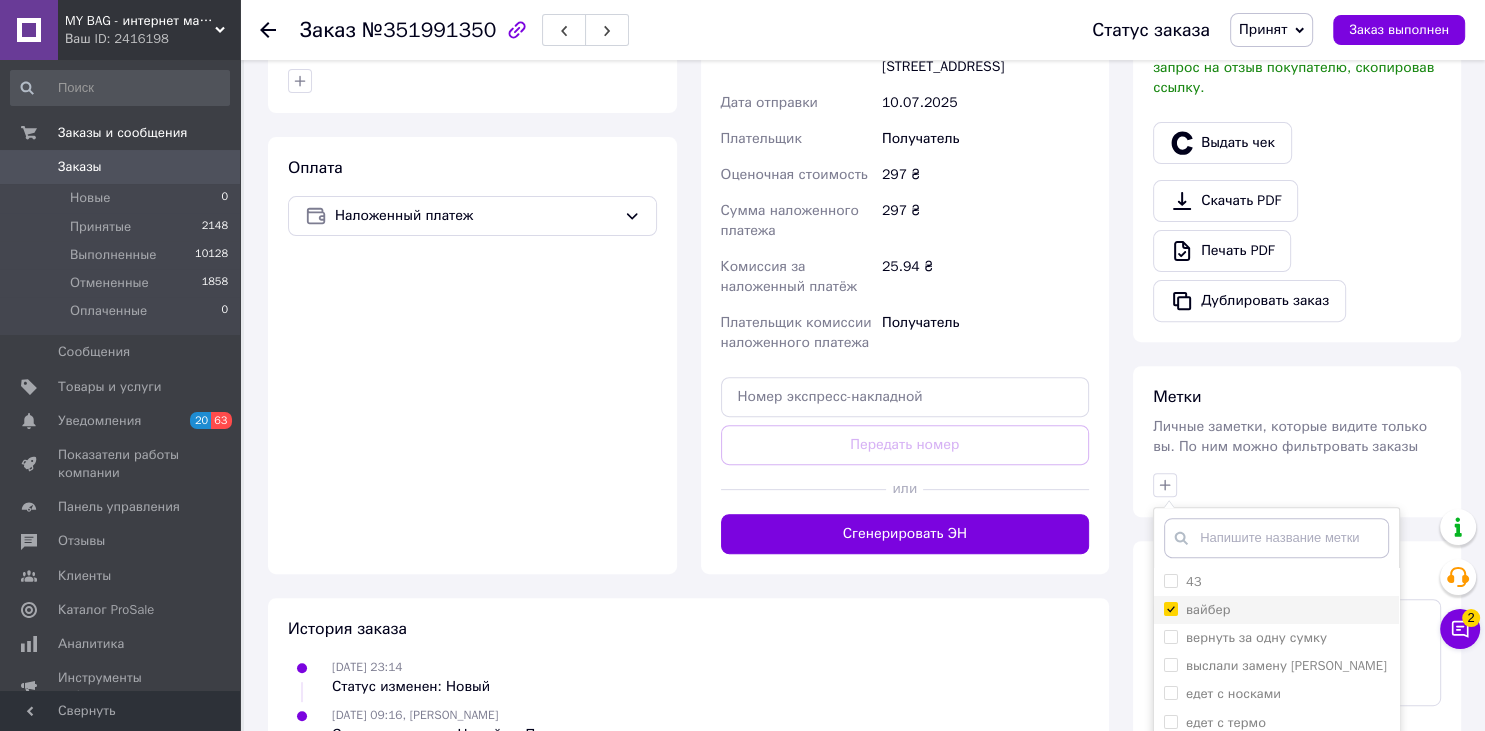 checkbox on "true" 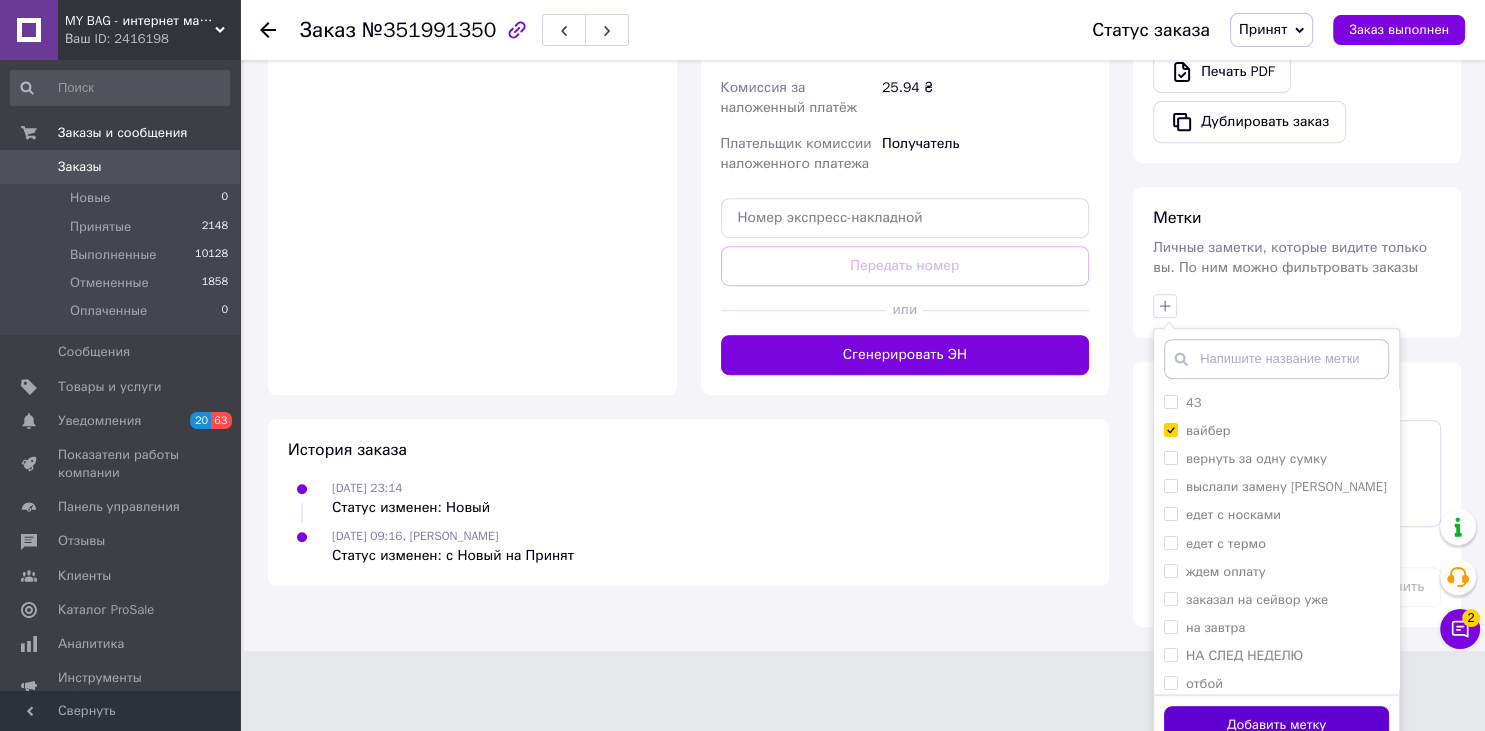 click on "Добавить метку" at bounding box center [1276, 725] 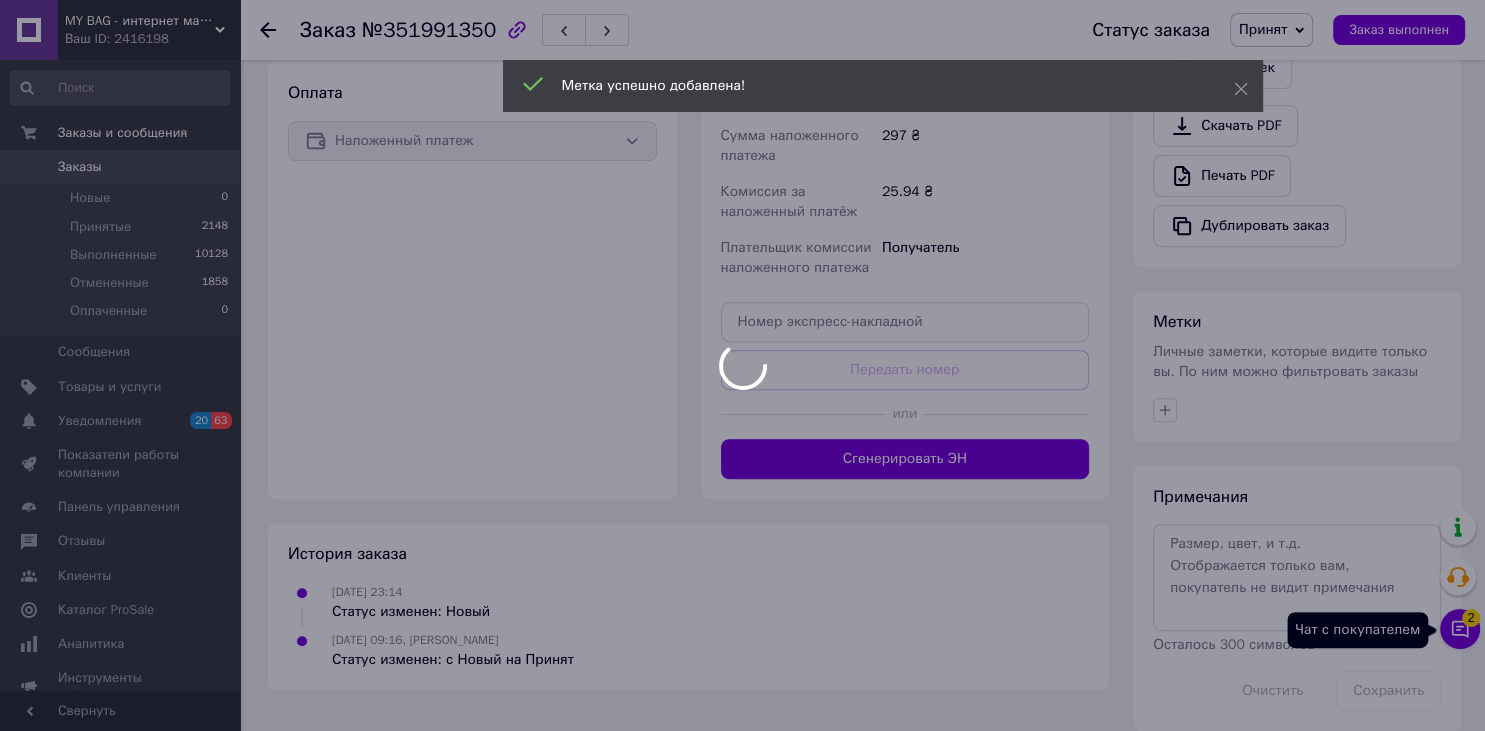click on "MY BAG - интернет магазин сумок, чемоданов и аксессуаров Ваш ID: 2416198 Сайт MY BAG - интернет магазин сумок, че... Кабинет покупателя Проверить состояние системы Страница на портале Справка Выйти Заказы и сообщения Заказы 0 Новые 0 Принятые 2148 Выполненные 10128 Отмененные 1858 Оплаченные 0 Сообщения 0 Товары и услуги Уведомления 20 63 Показатели работы компании Панель управления Отзывы Клиенты Каталог ProSale Аналитика Инструменты вебмастера и SEO Управление сайтом Кошелек компании Маркет Настройки Тарифы и счета Prom микс 6 000" at bounding box center [742, 23] 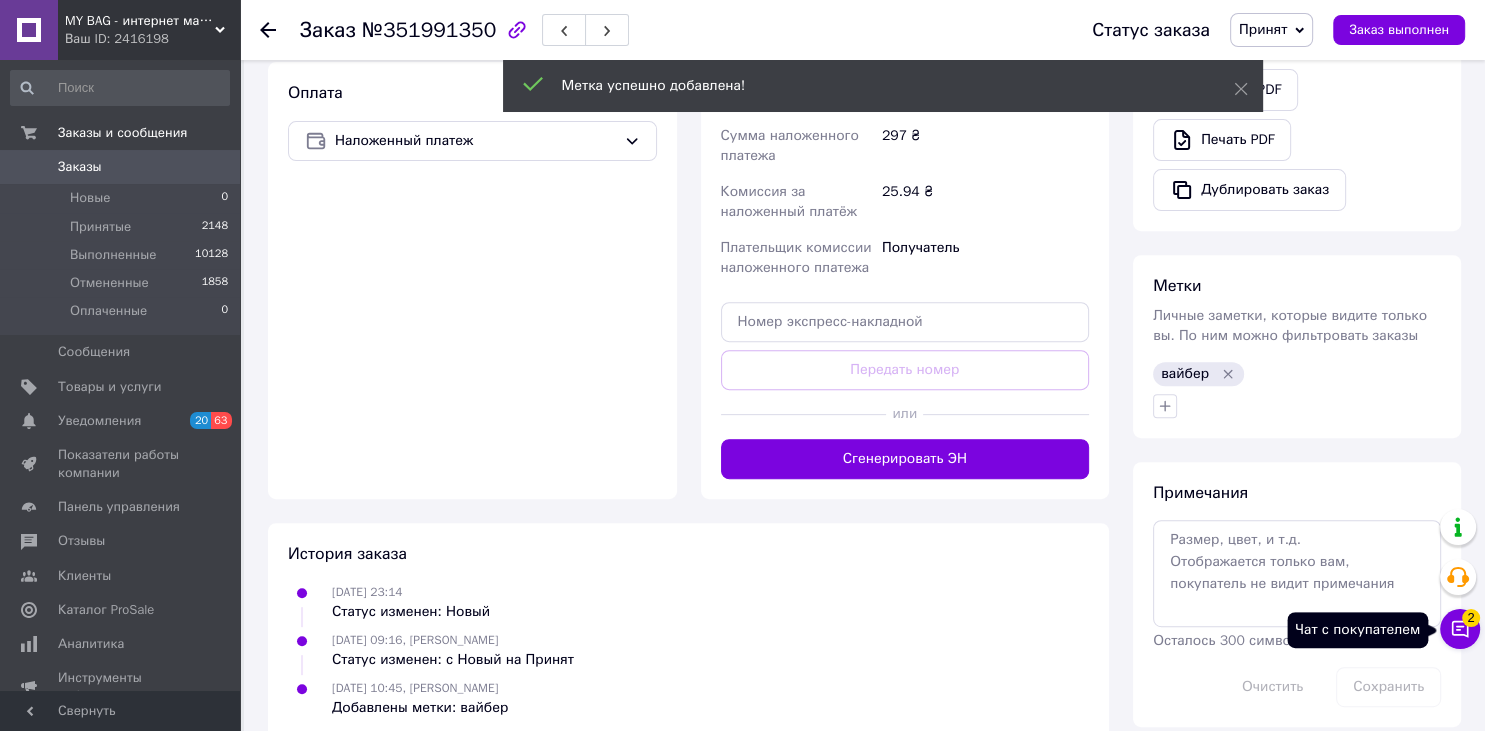 click 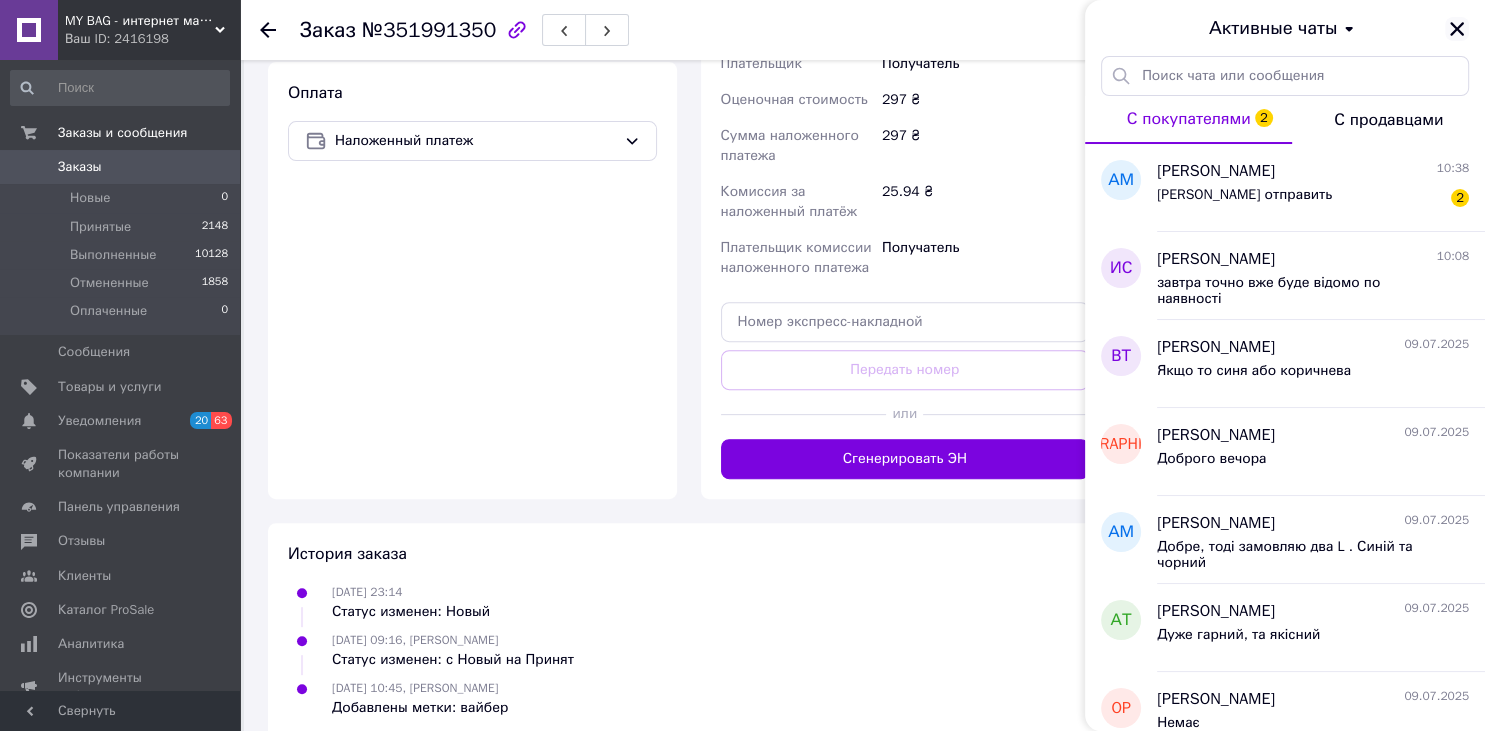 click 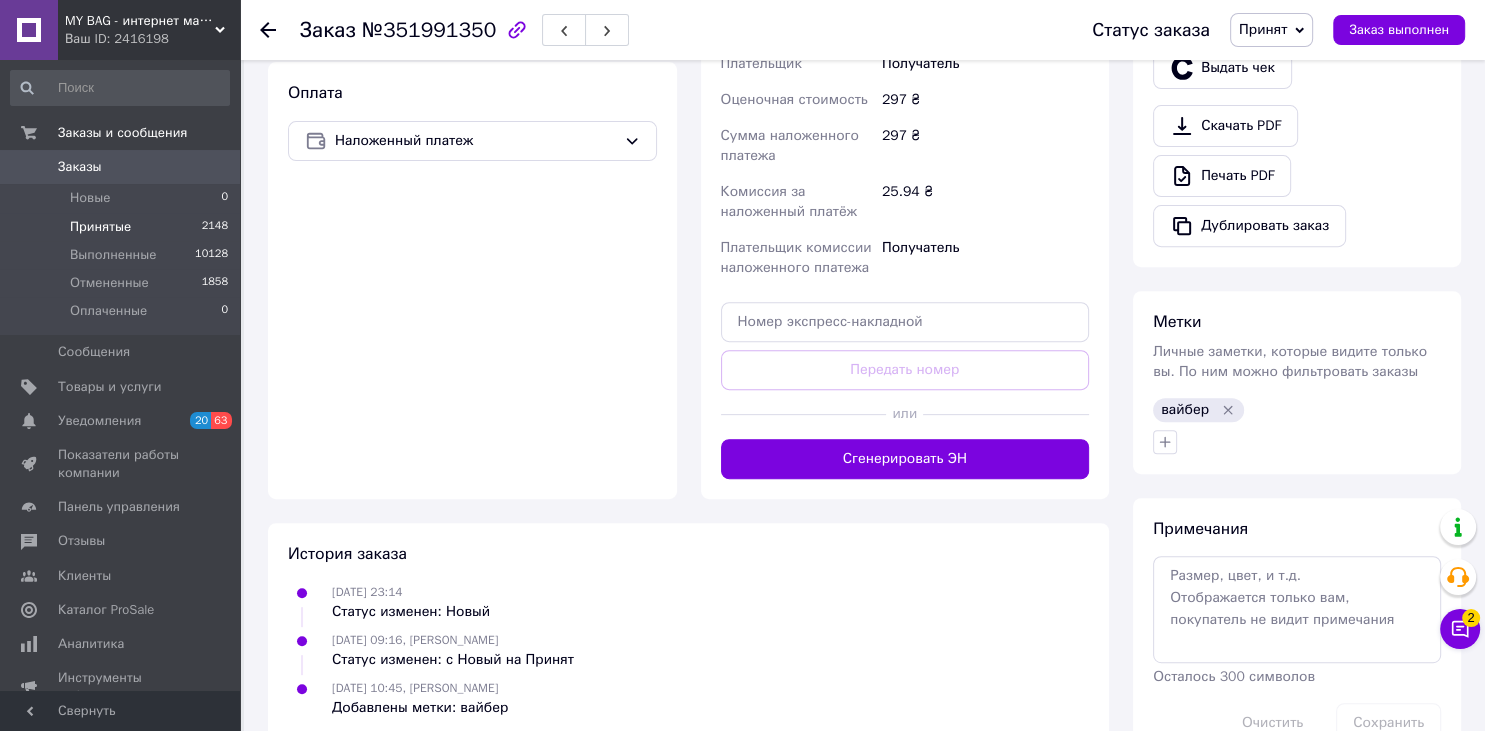 click on "Принятые 2148" at bounding box center (120, 227) 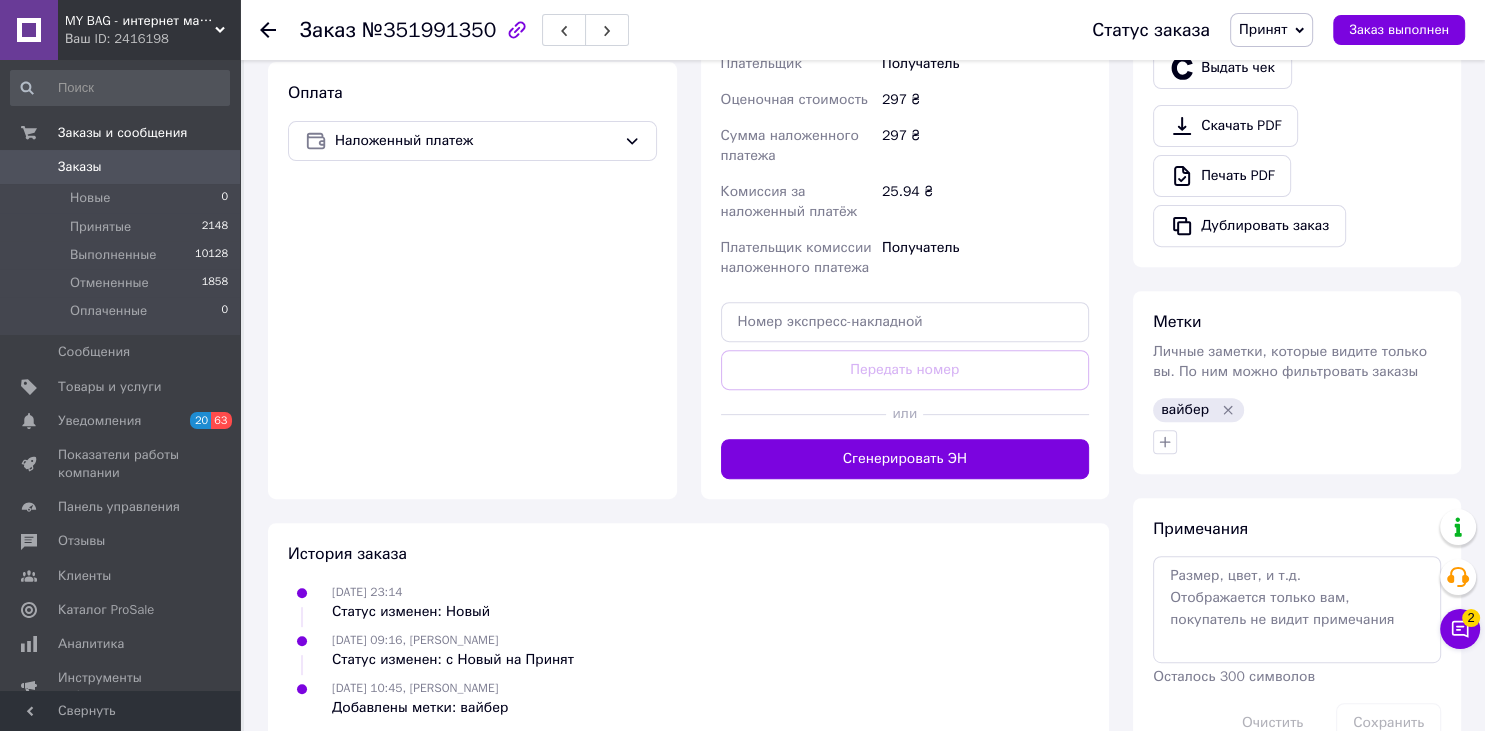 scroll, scrollTop: 0, scrollLeft: 0, axis: both 